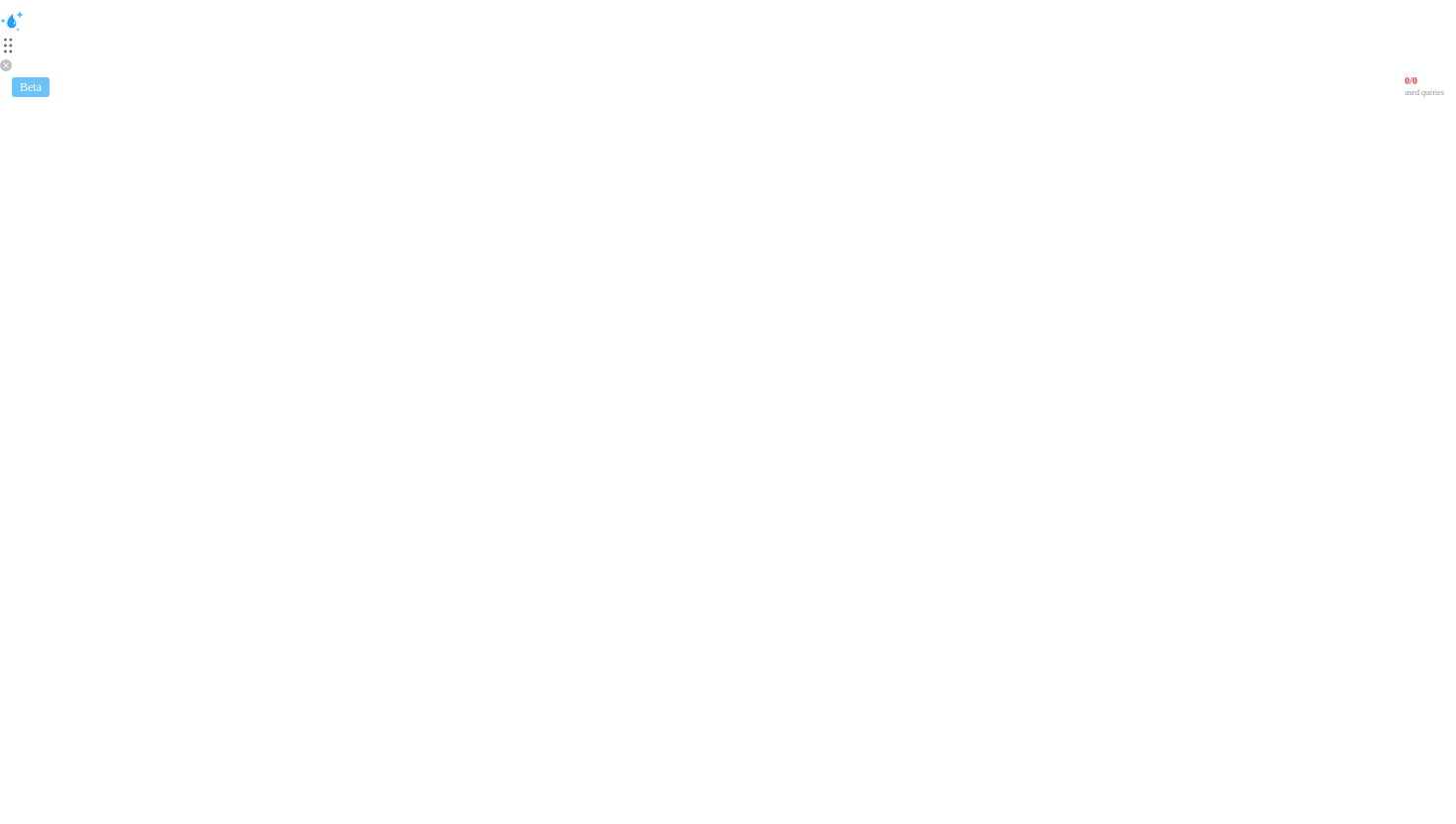 scroll, scrollTop: 0, scrollLeft: 0, axis: both 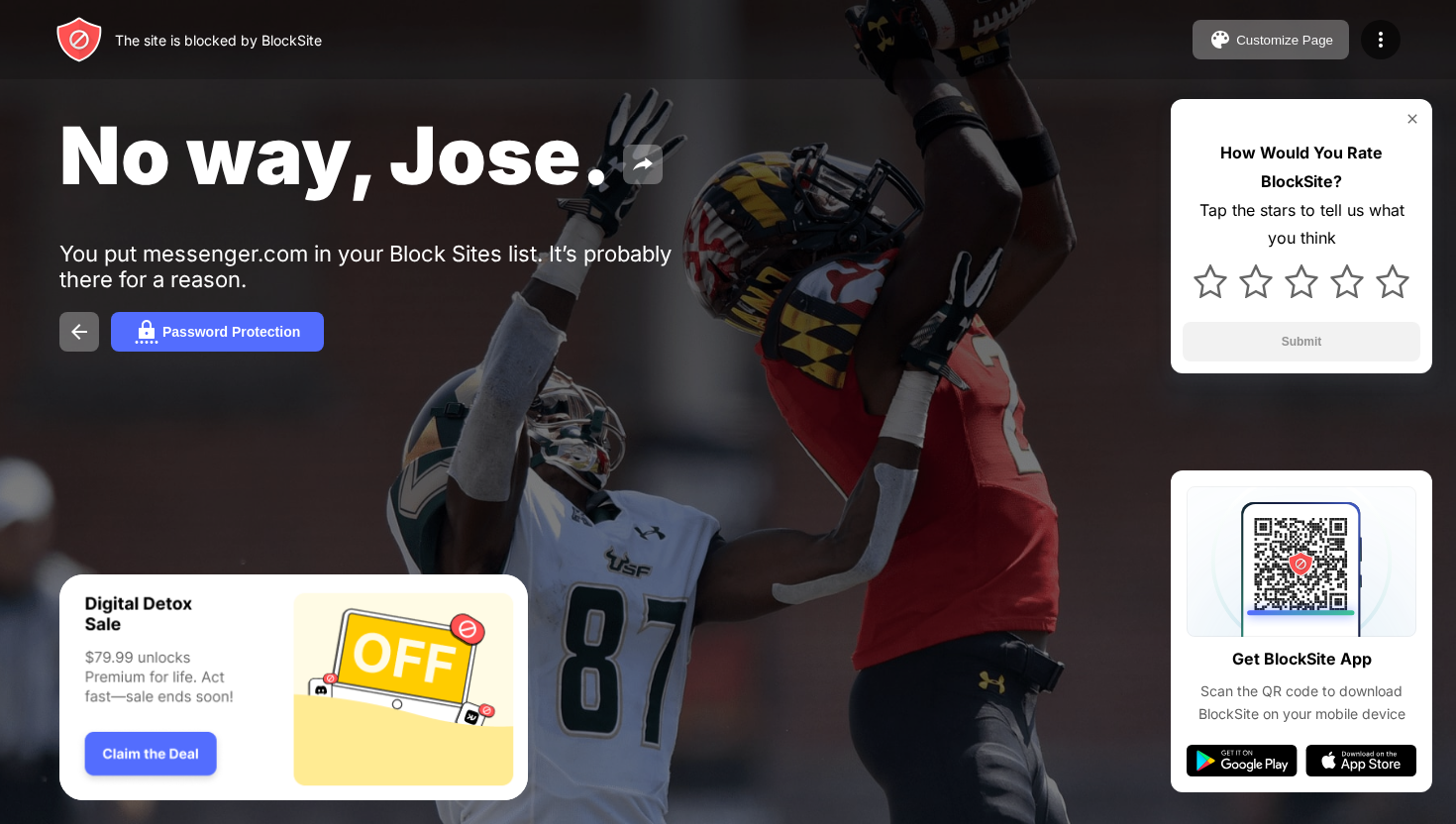 click at bounding box center (1412, 119) 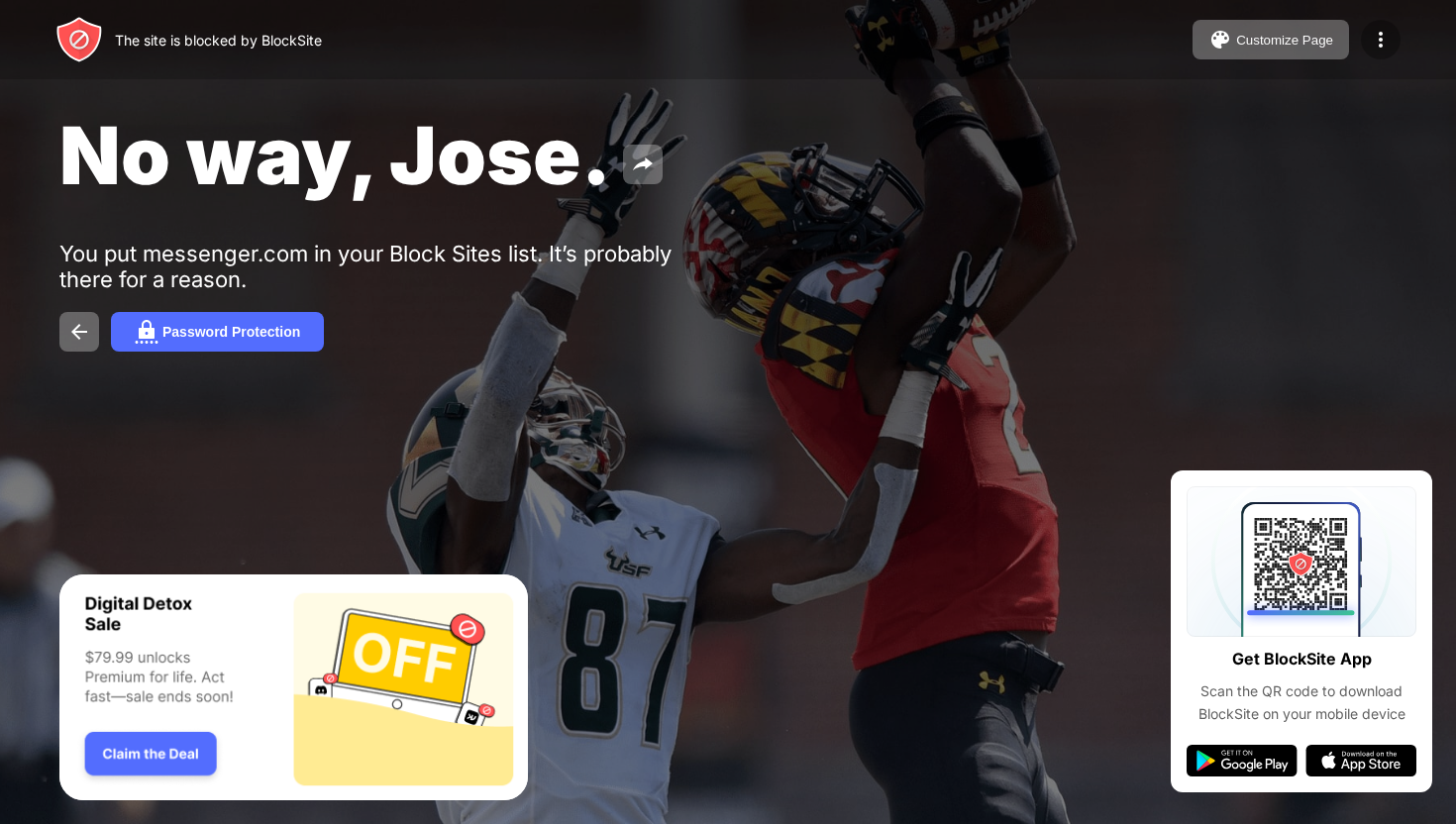 click at bounding box center [1381, 40] 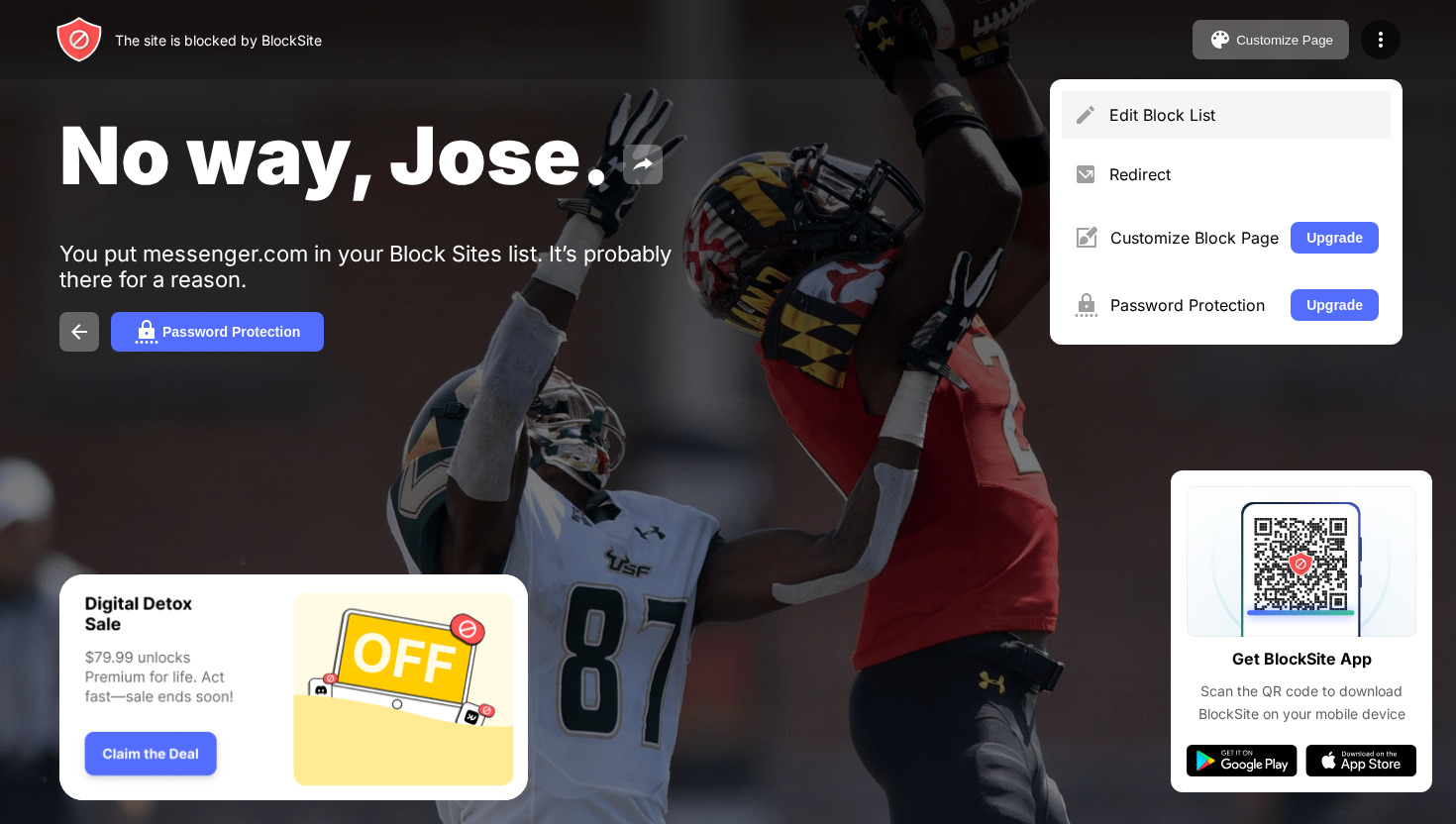 click on "Edit Block List" at bounding box center (1244, 115) 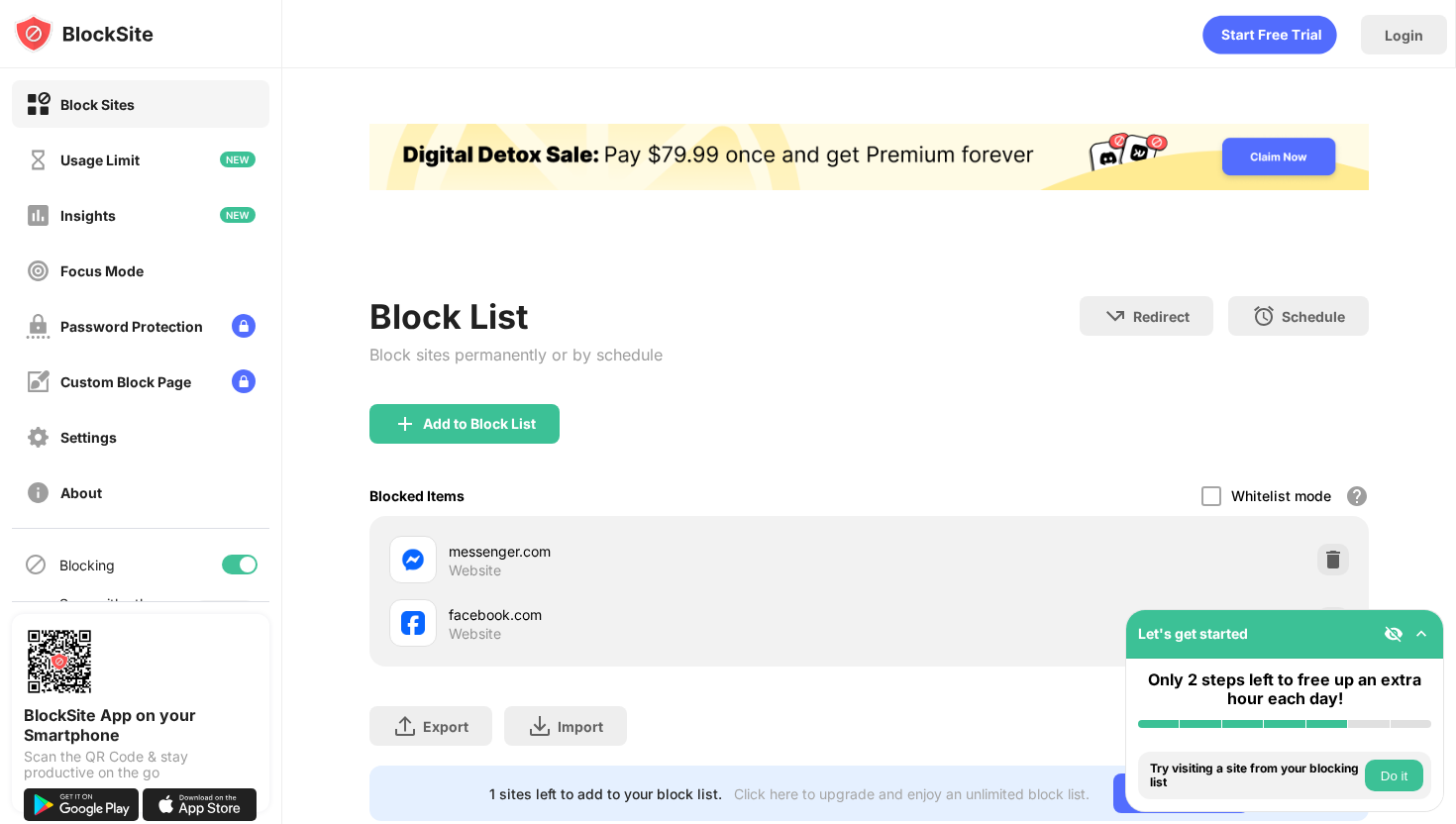 scroll, scrollTop: 0, scrollLeft: 0, axis: both 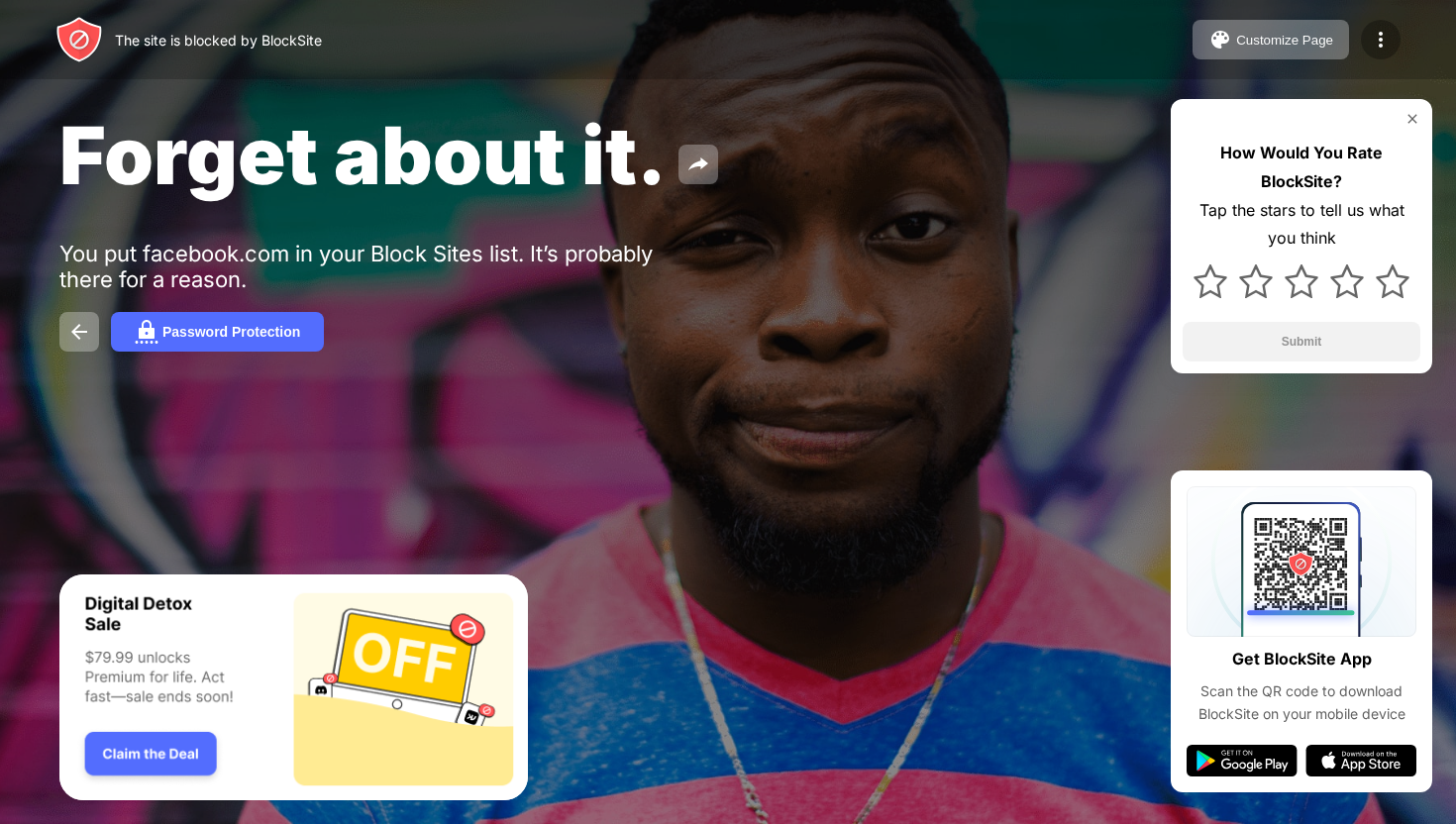 click at bounding box center (1381, 40) 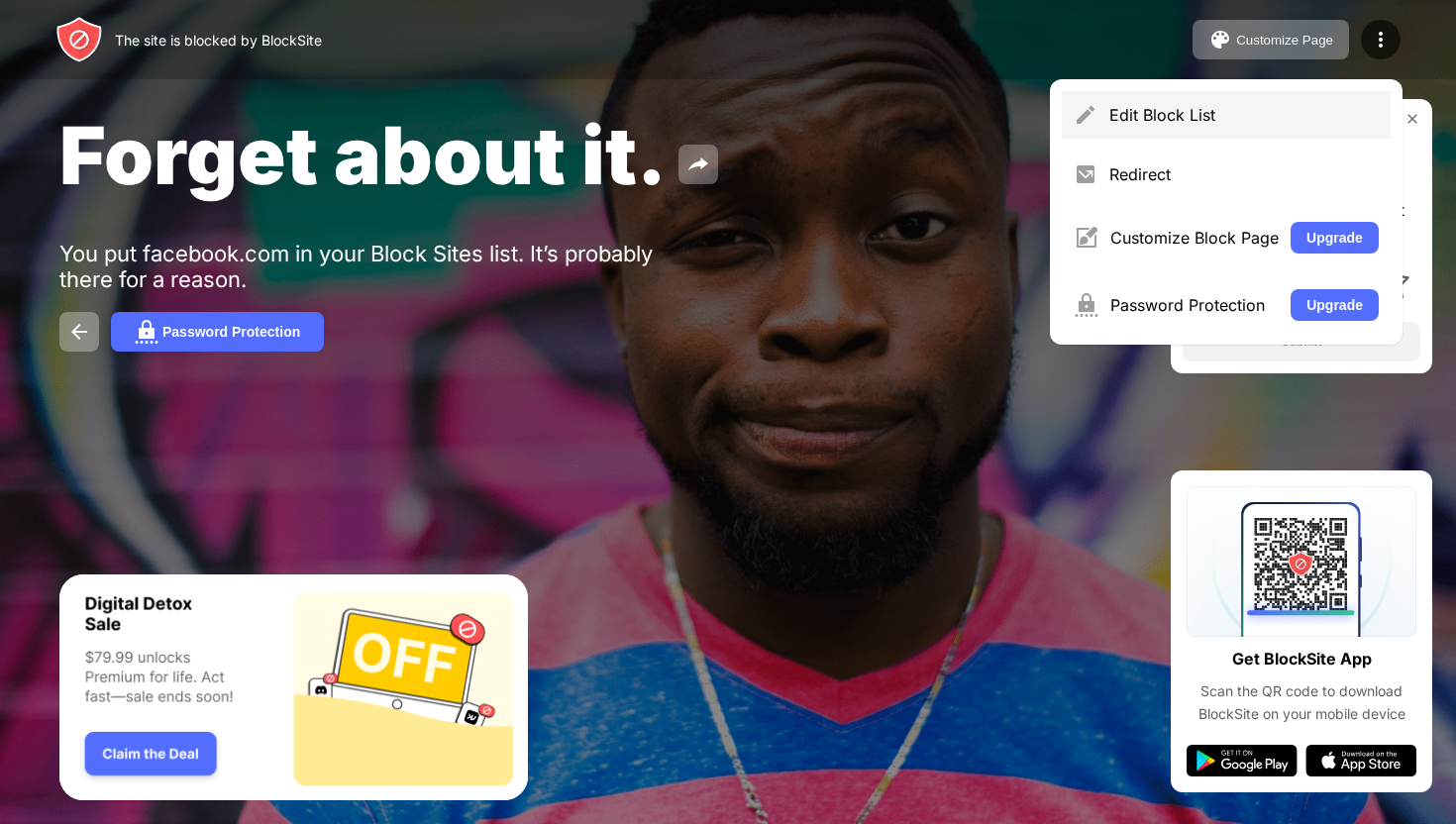 click on "Edit Block List" at bounding box center (1226, 115) 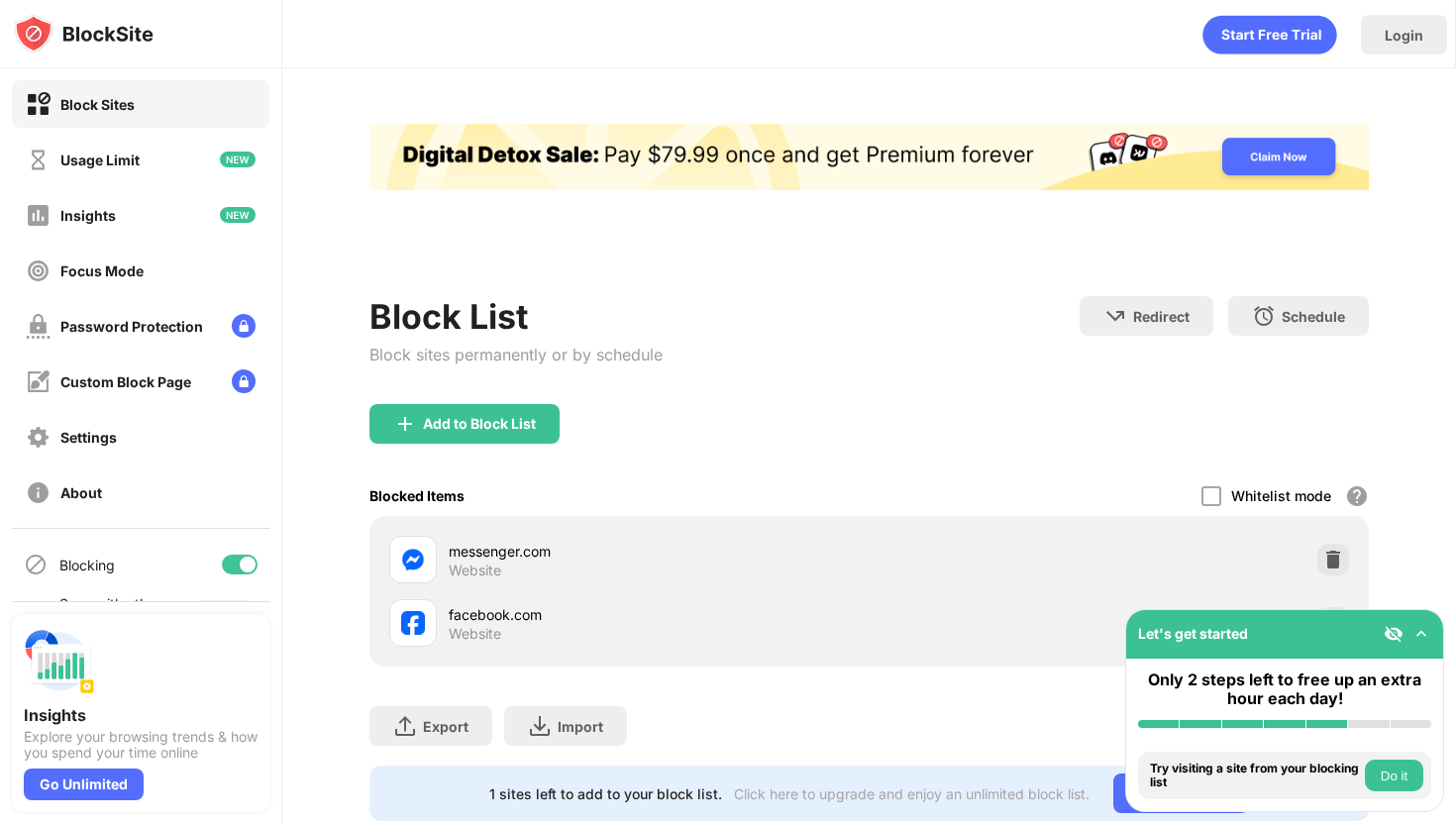 scroll, scrollTop: 0, scrollLeft: 0, axis: both 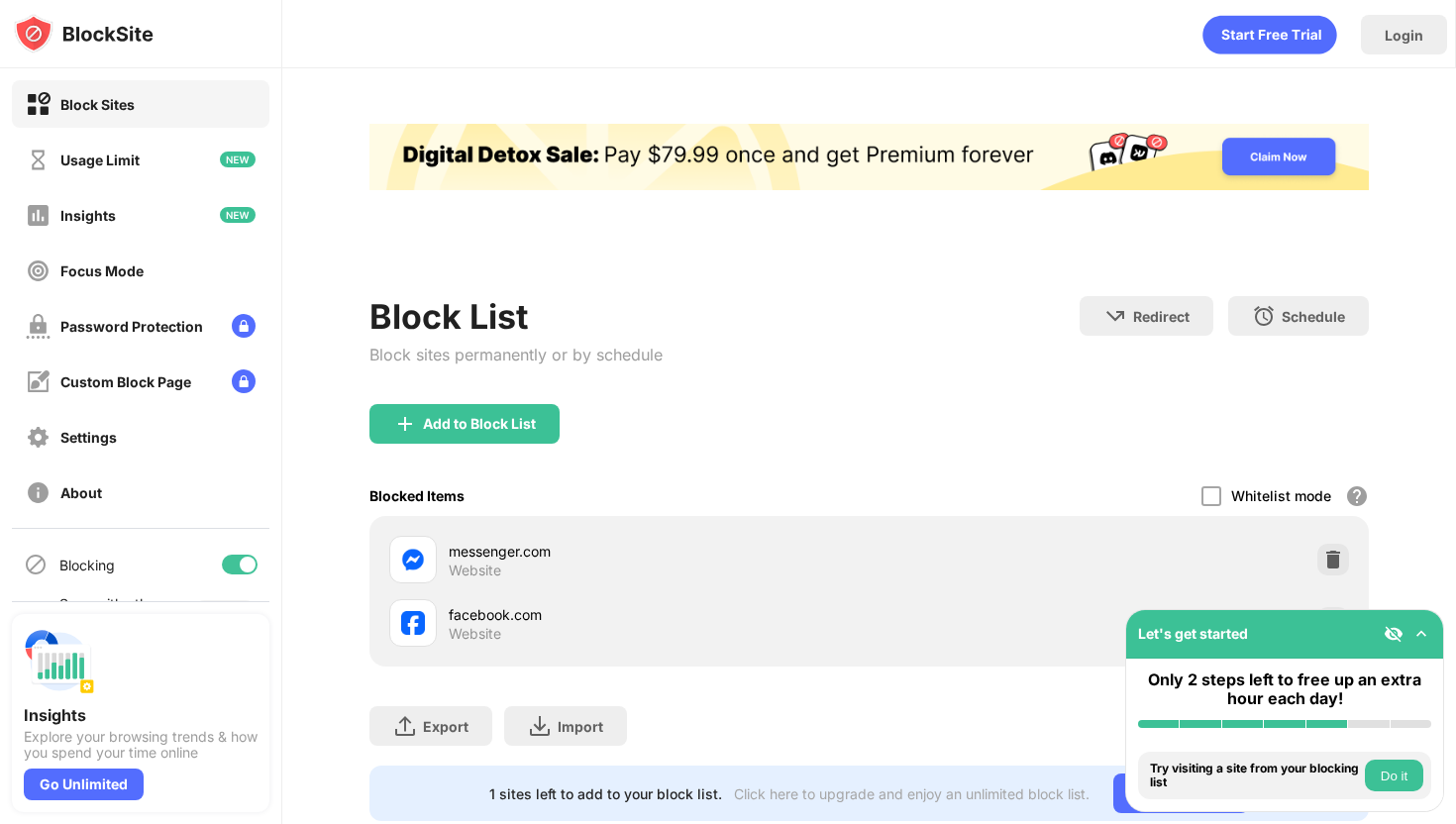 click at bounding box center [1421, 634] 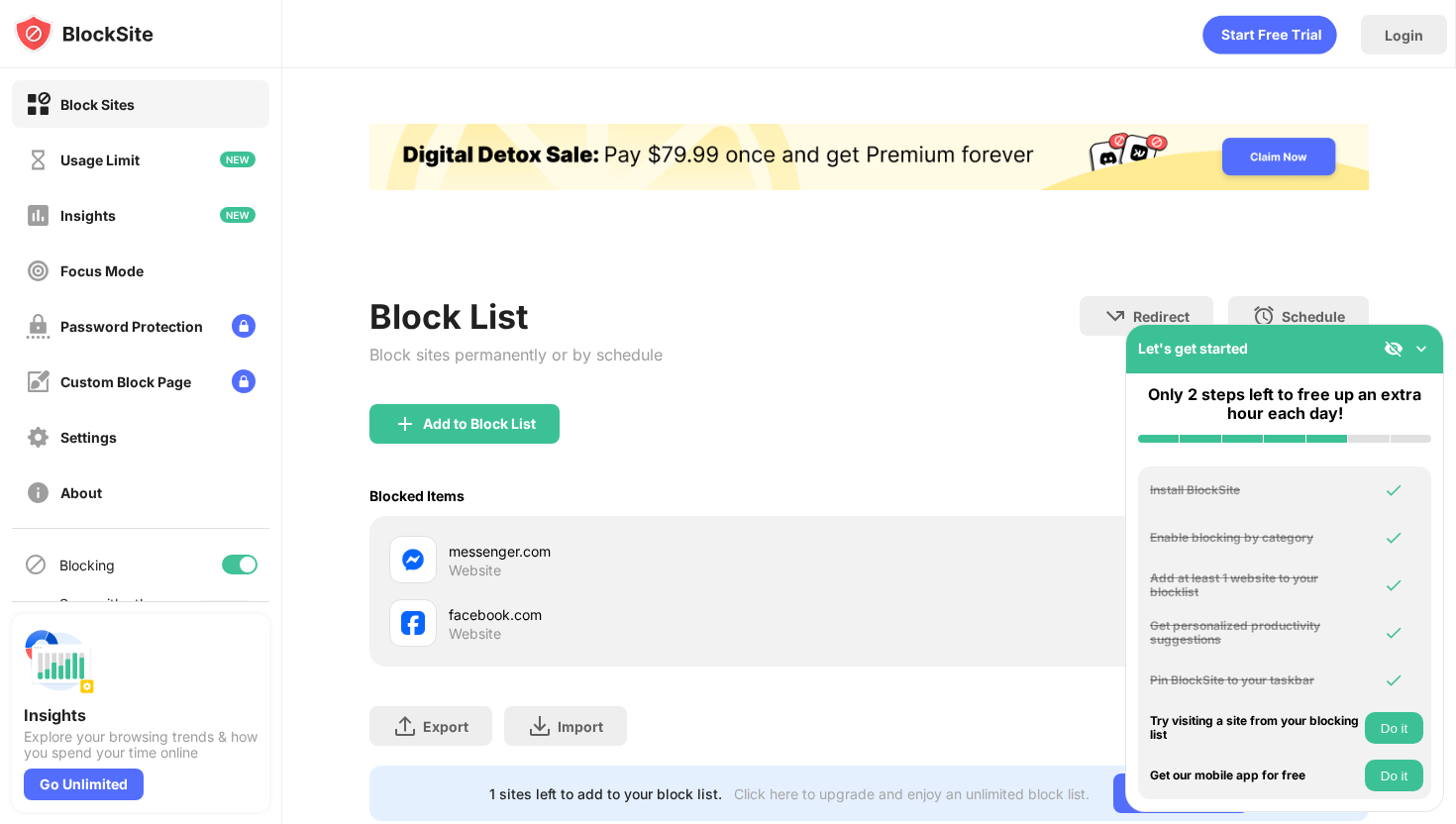 click at bounding box center (1421, 349) 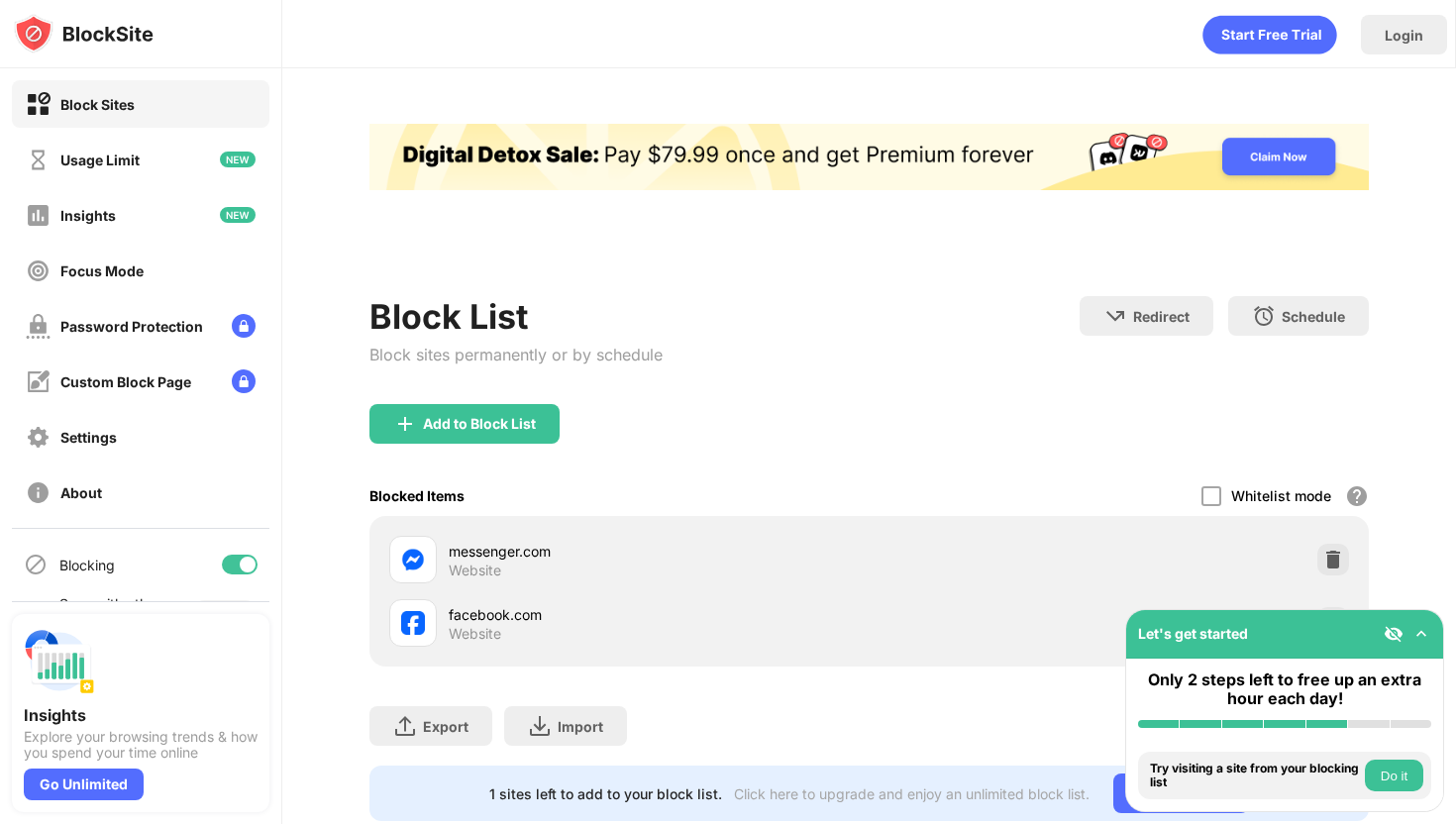 scroll, scrollTop: 52, scrollLeft: 0, axis: vertical 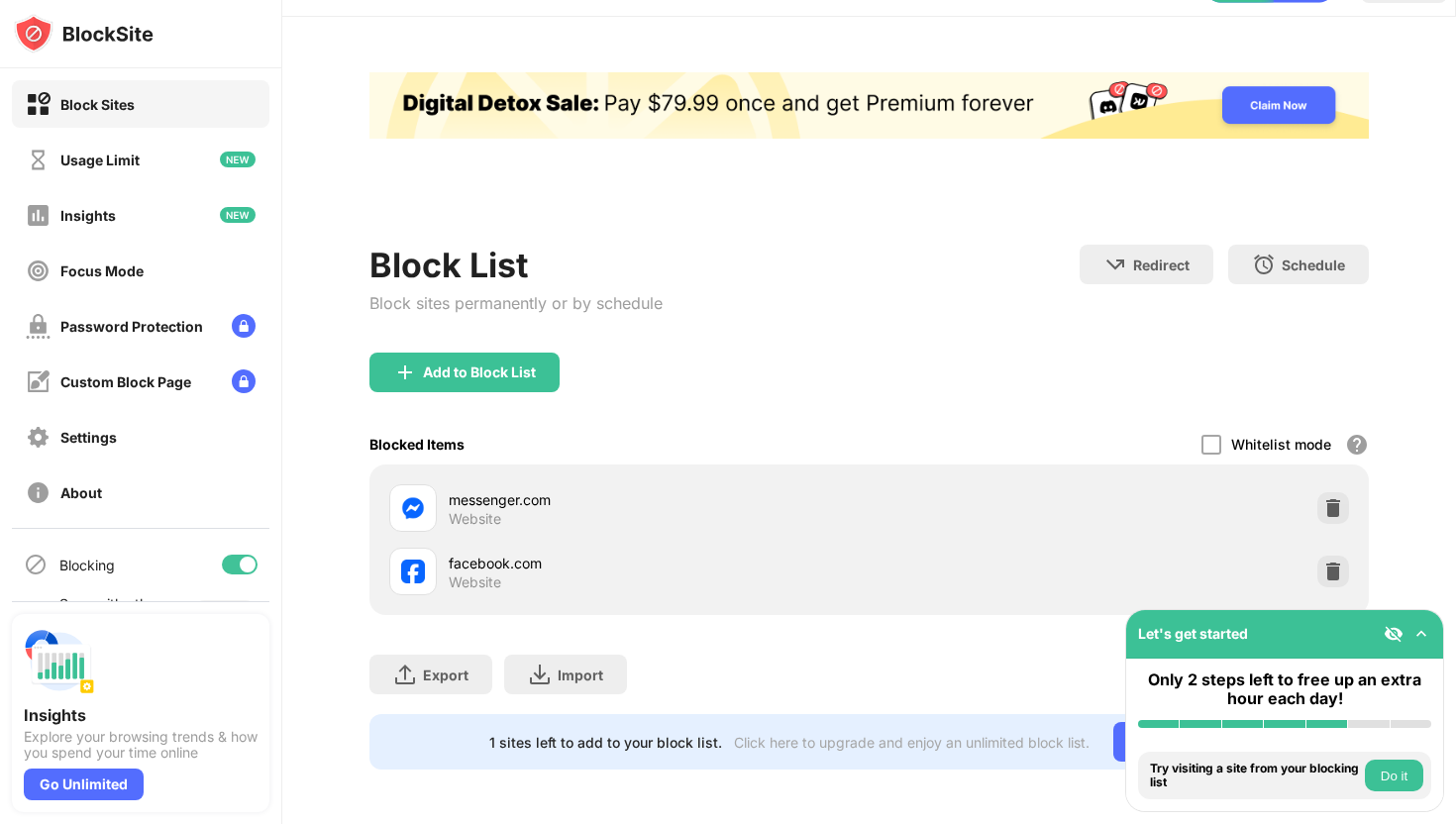 click on "facebook.com Website" at bounding box center (869, 571) 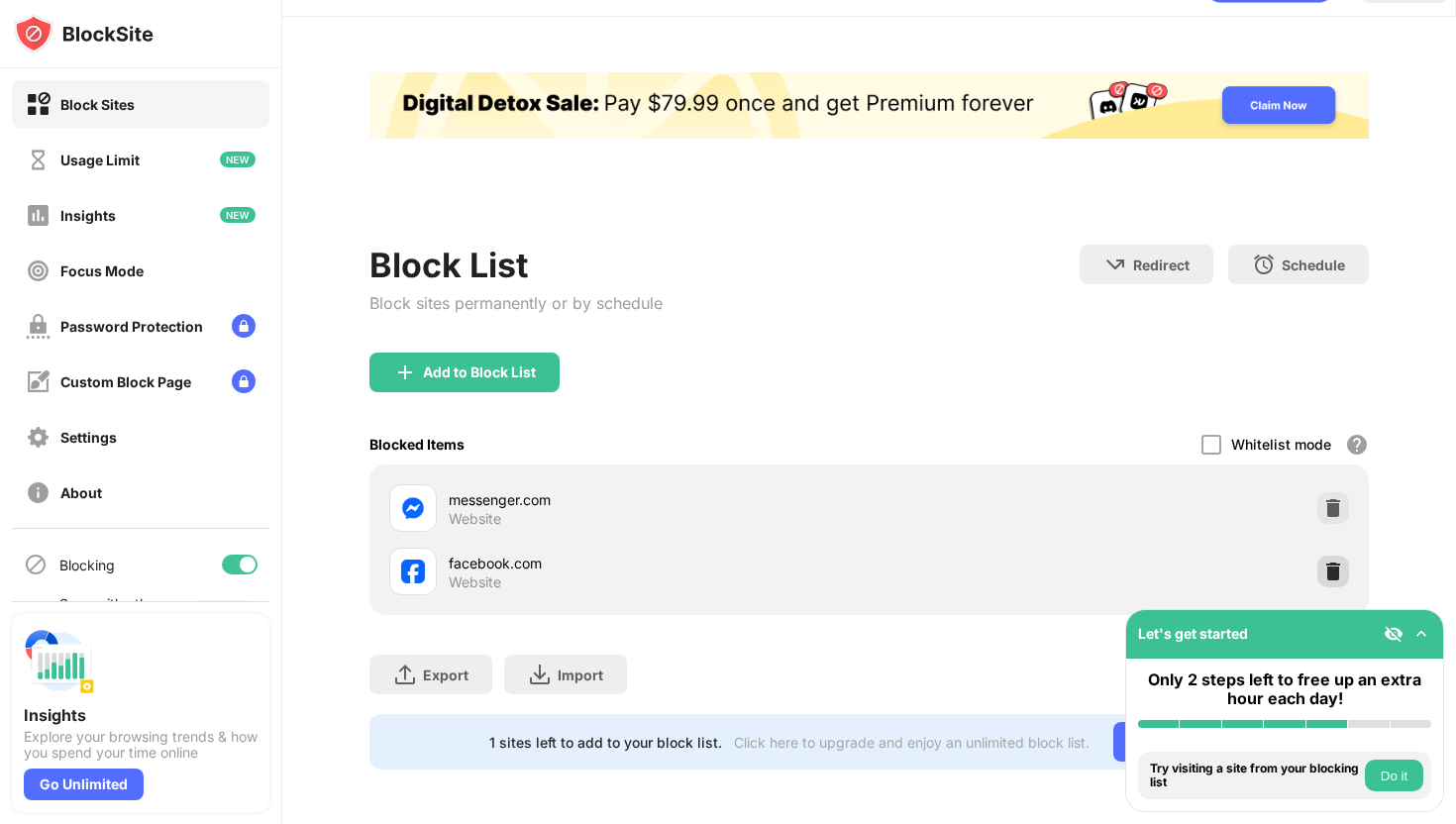 click at bounding box center [1333, 571] 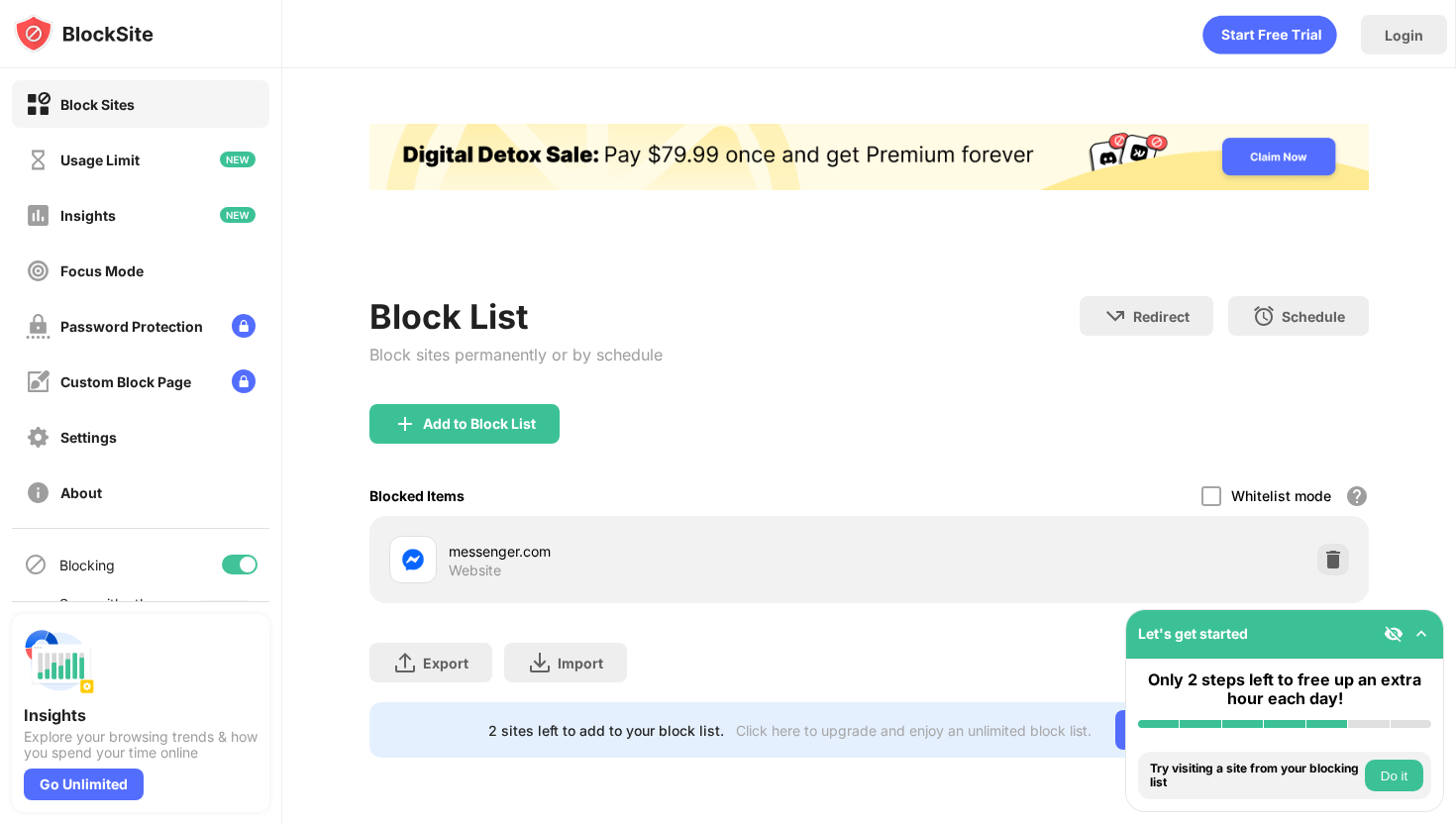 scroll, scrollTop: 0, scrollLeft: 0, axis: both 